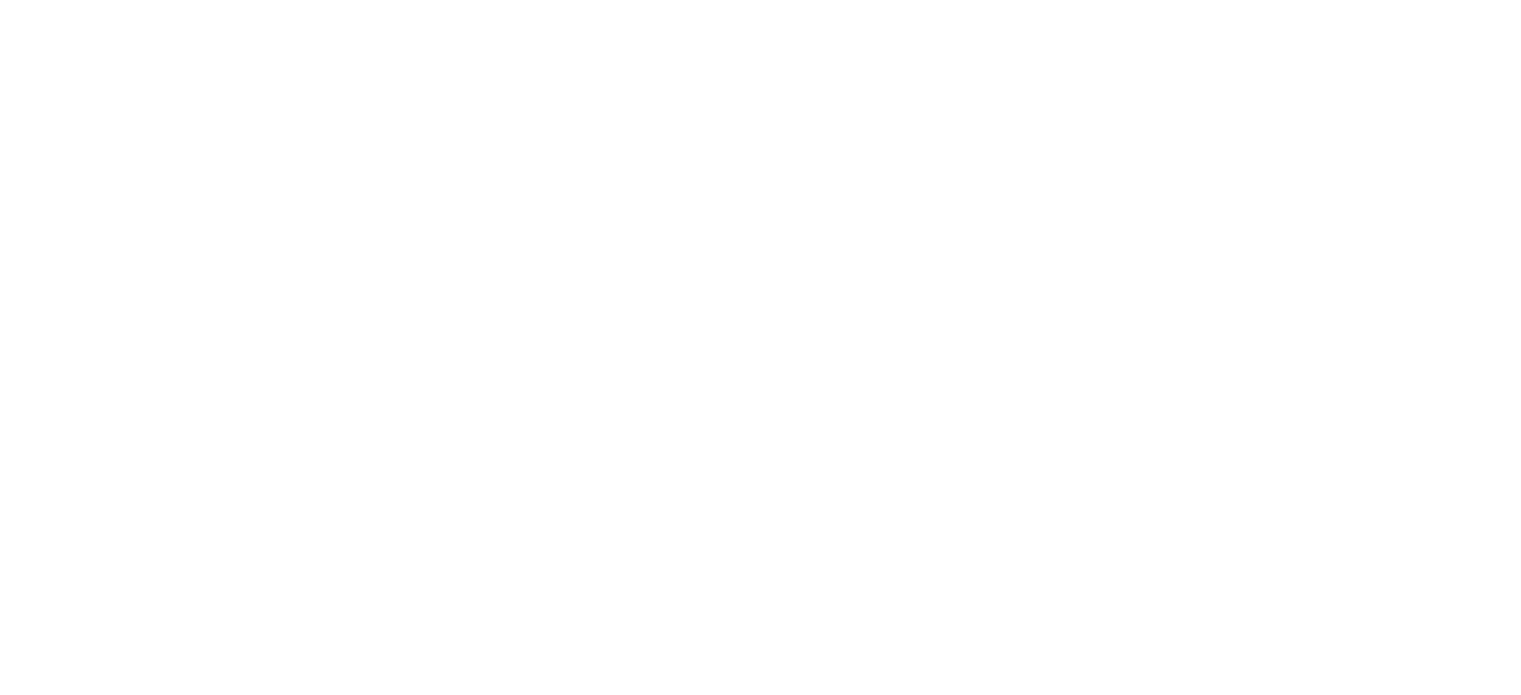 scroll, scrollTop: 0, scrollLeft: 0, axis: both 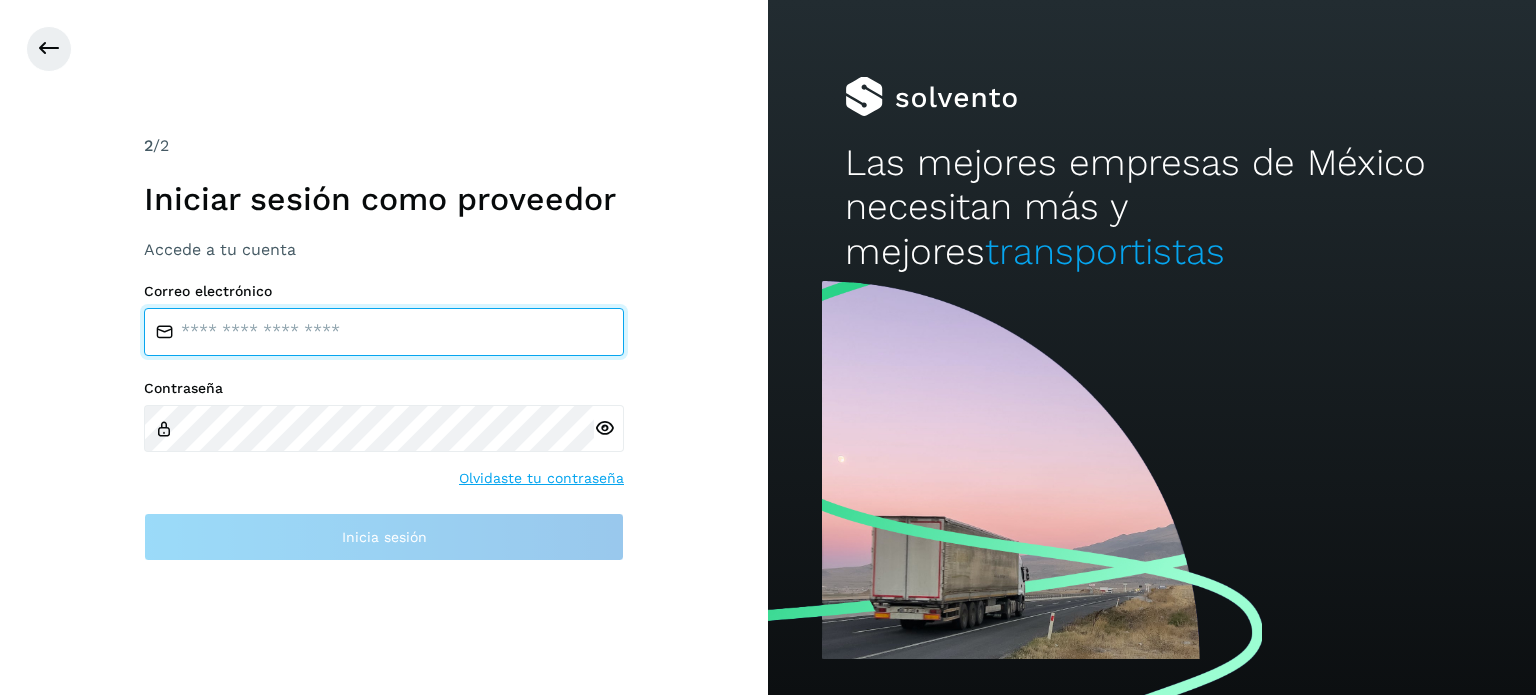 type on "**********" 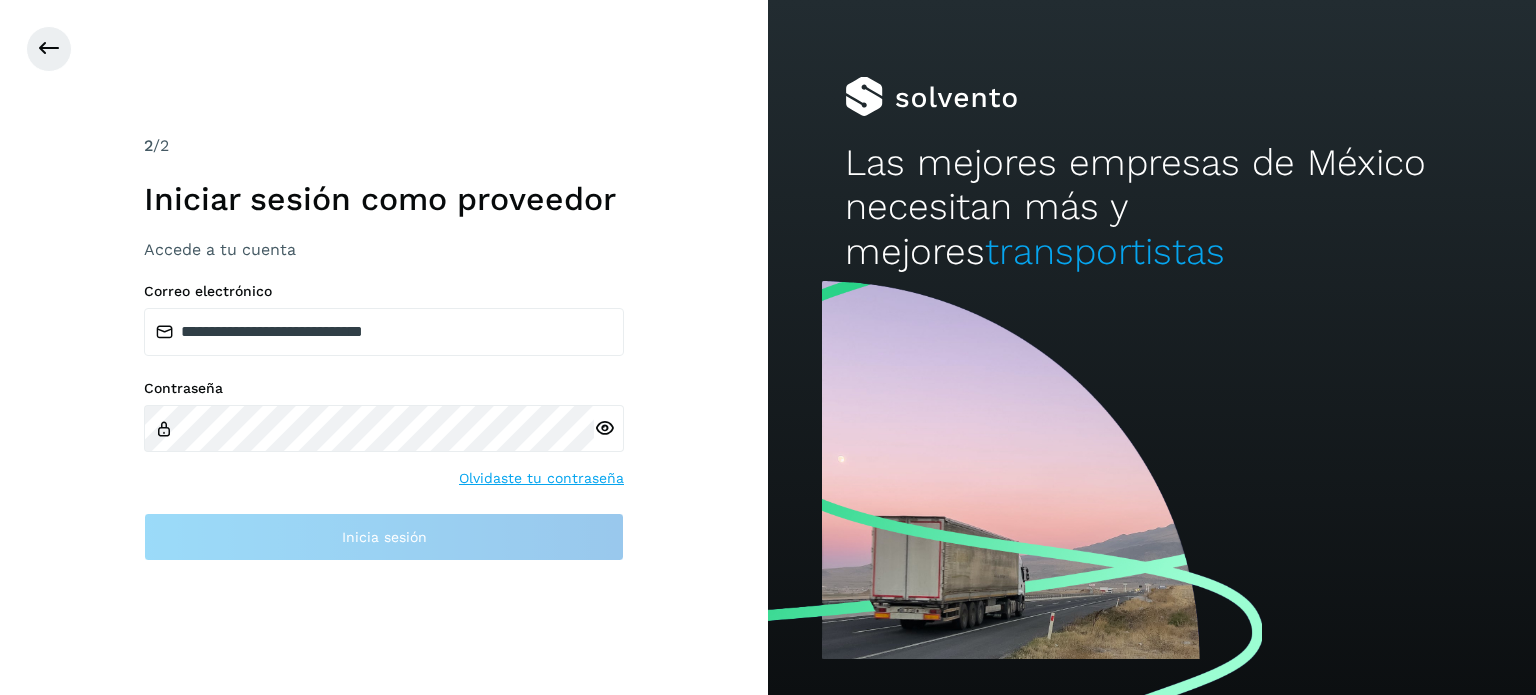 click on "**********" at bounding box center (384, 347) 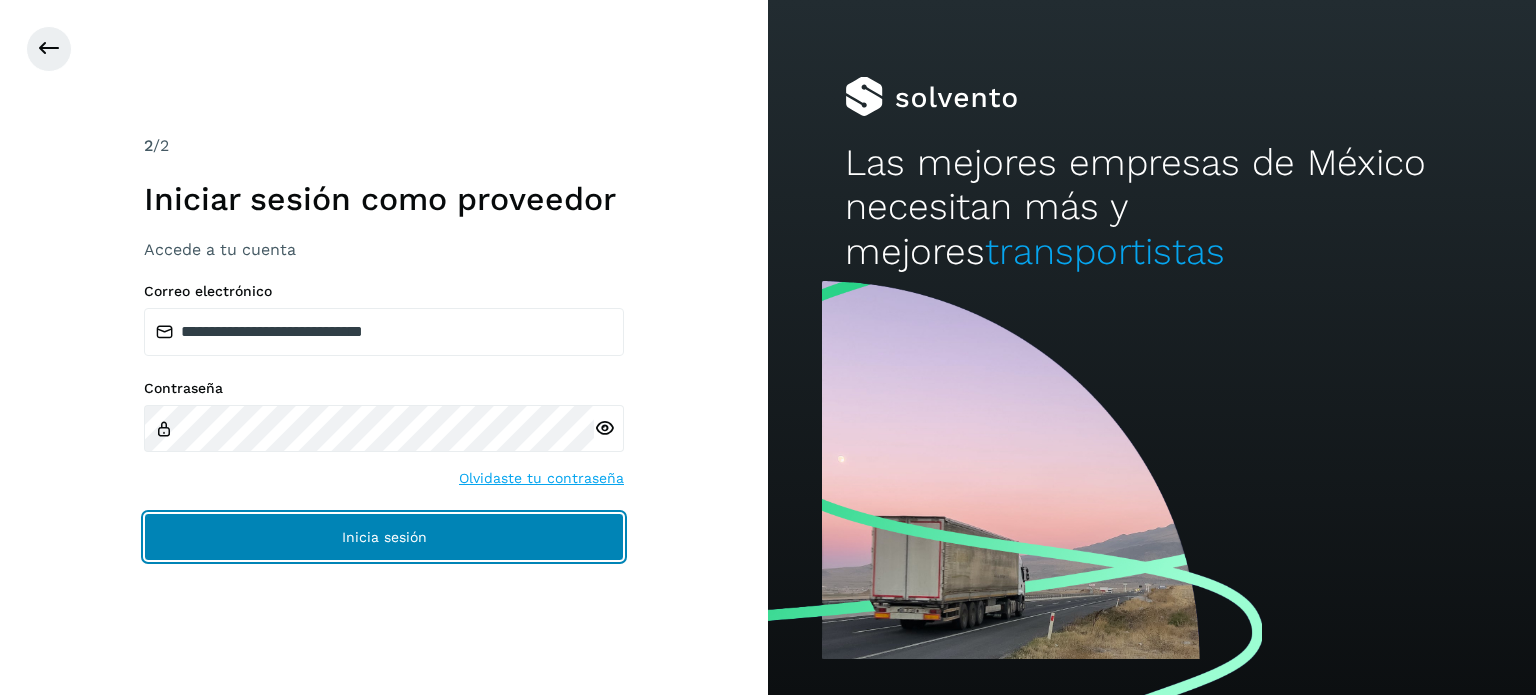 click on "Inicia sesión" at bounding box center [384, 537] 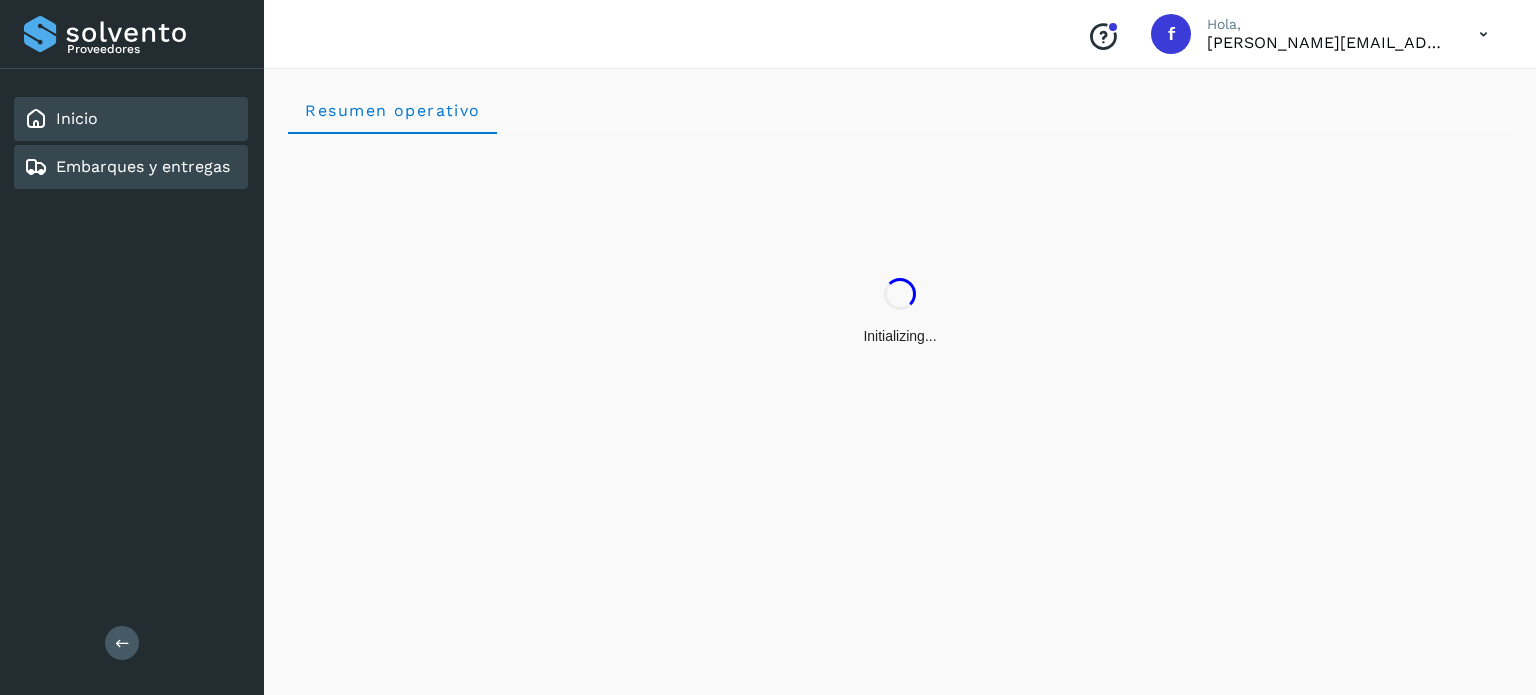 click on "Embarques y entregas" at bounding box center [143, 166] 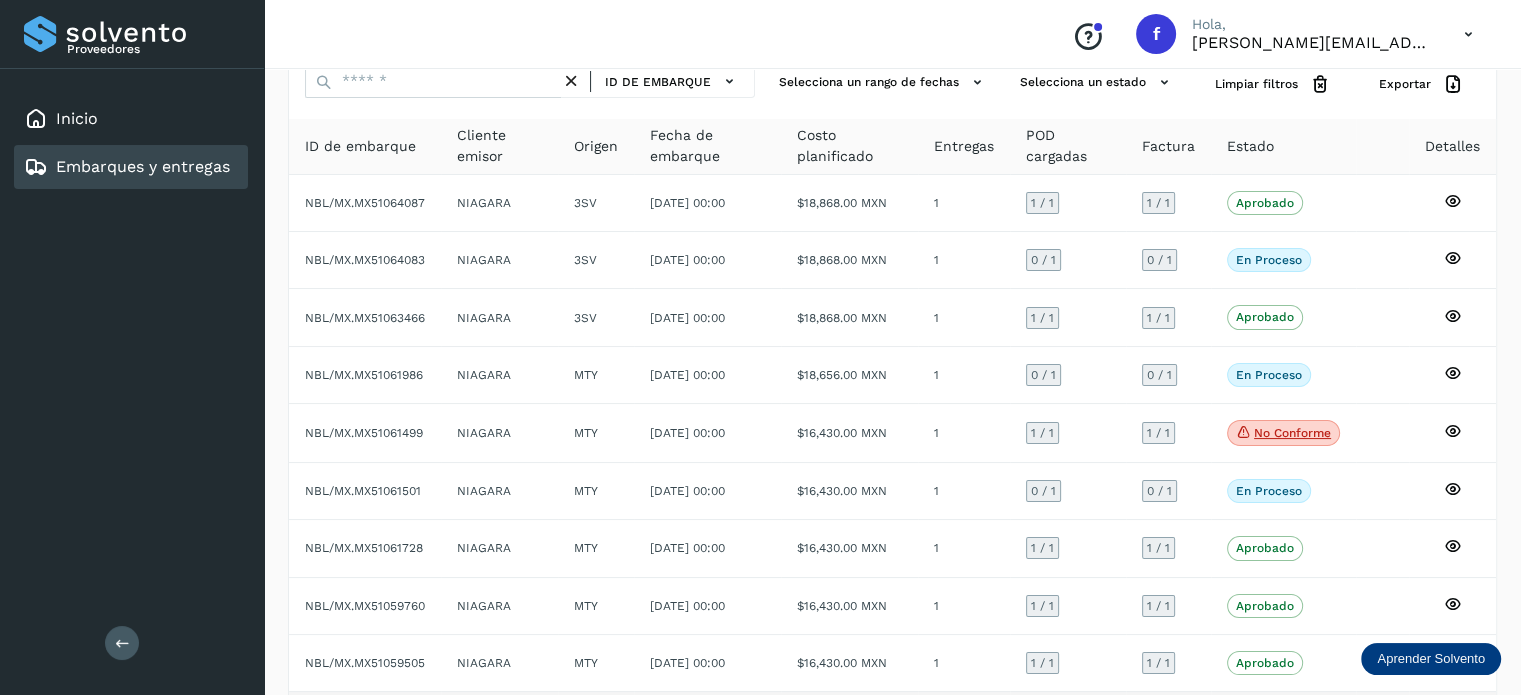 scroll, scrollTop: 226, scrollLeft: 0, axis: vertical 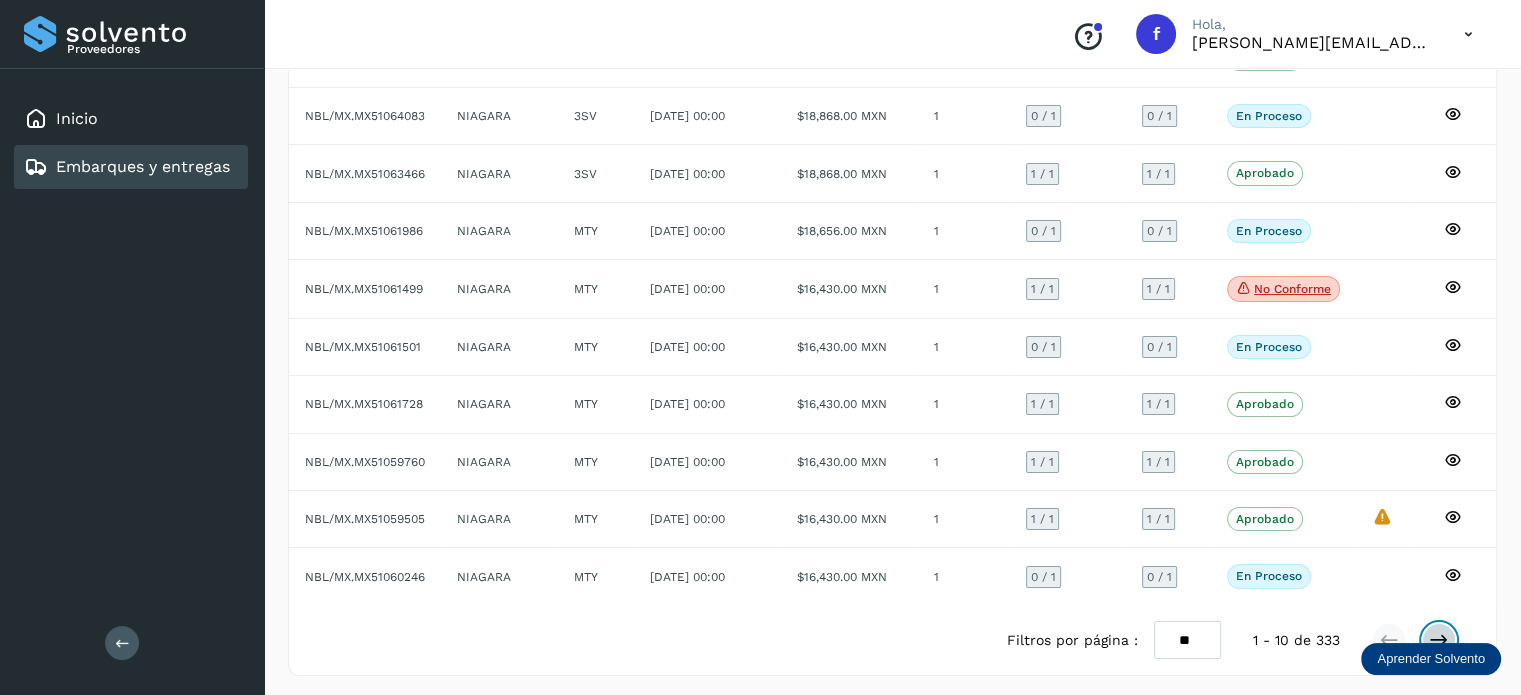 click at bounding box center (1439, 640) 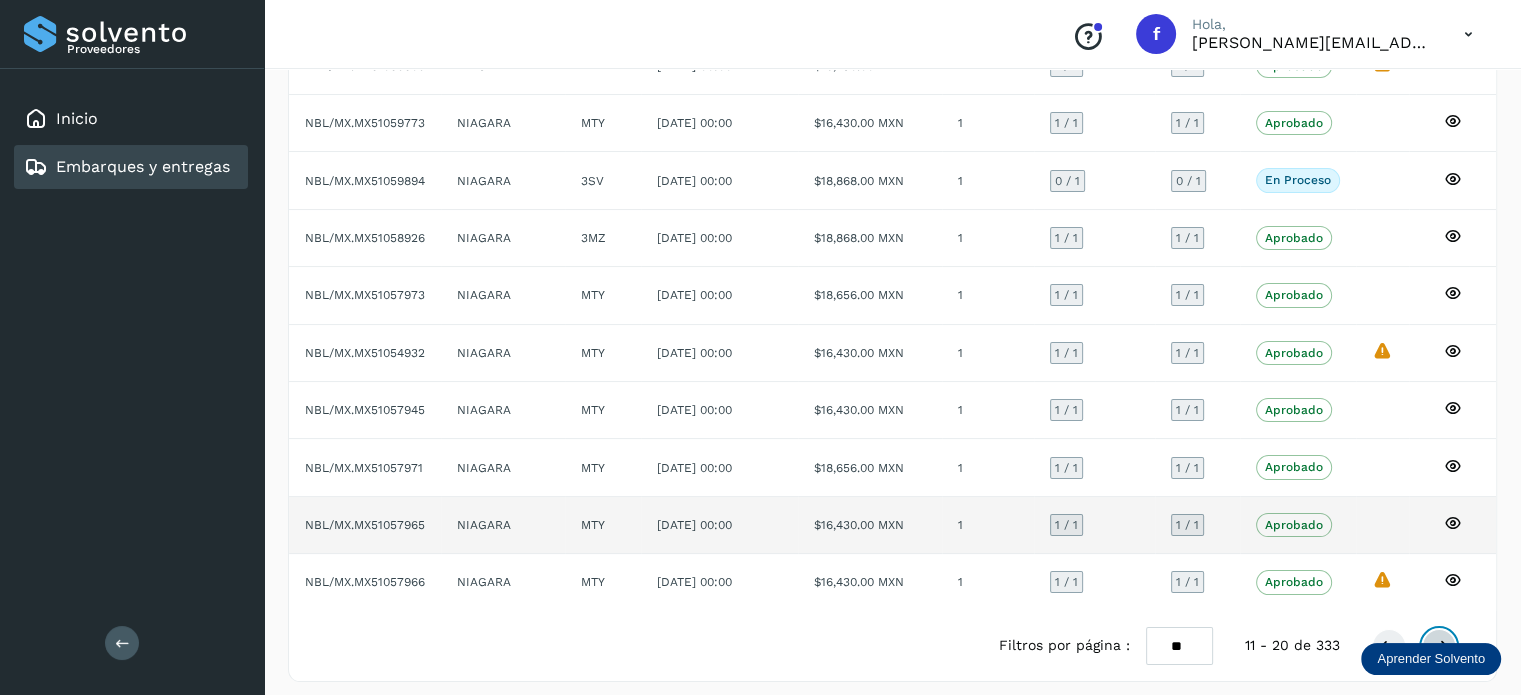 scroll, scrollTop: 224, scrollLeft: 0, axis: vertical 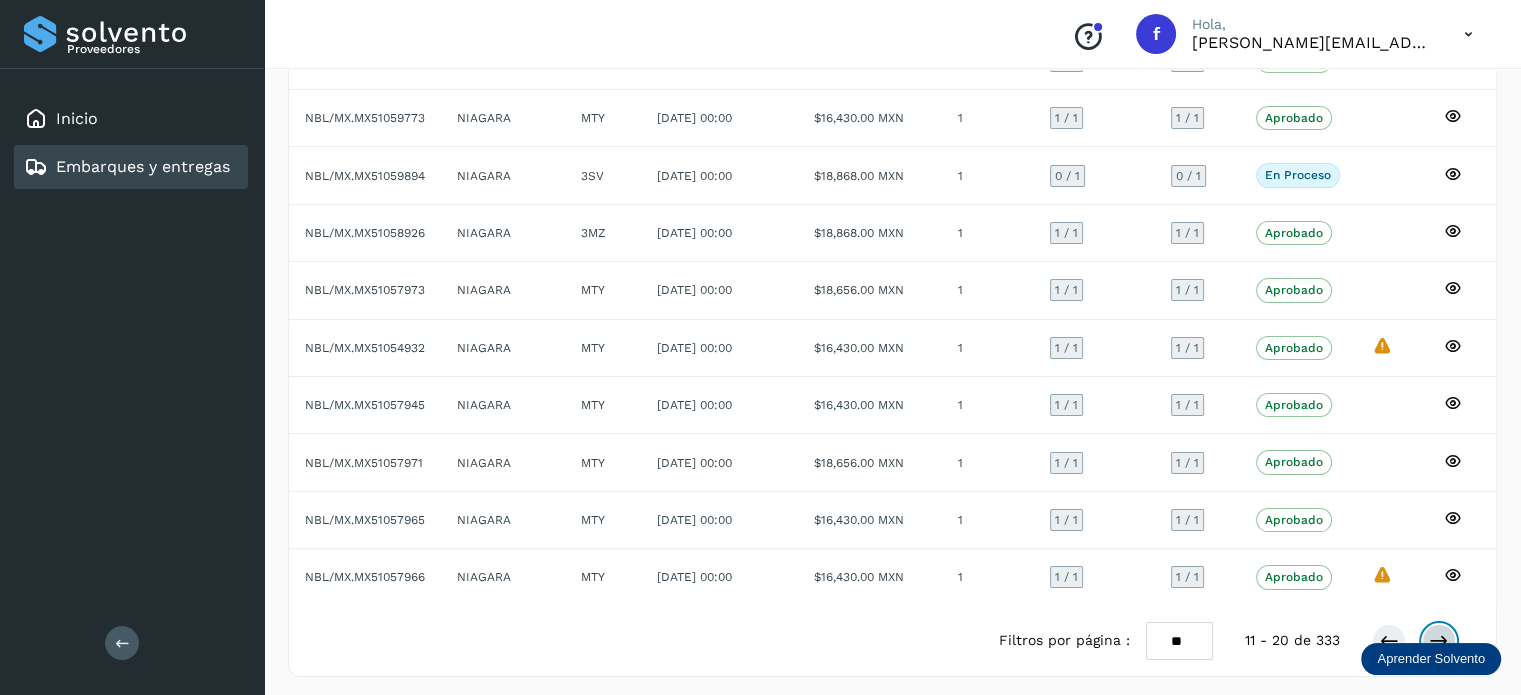 click at bounding box center [1439, 641] 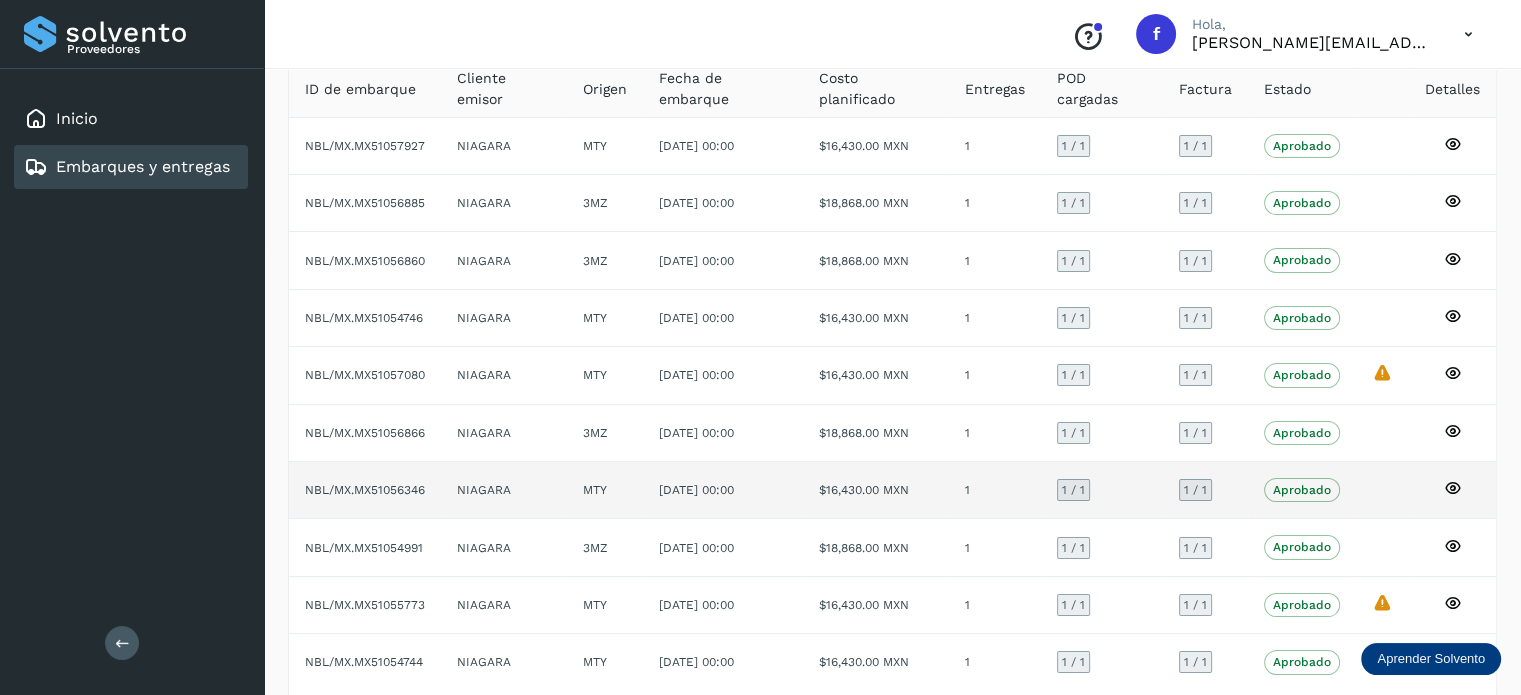 scroll, scrollTop: 224, scrollLeft: 0, axis: vertical 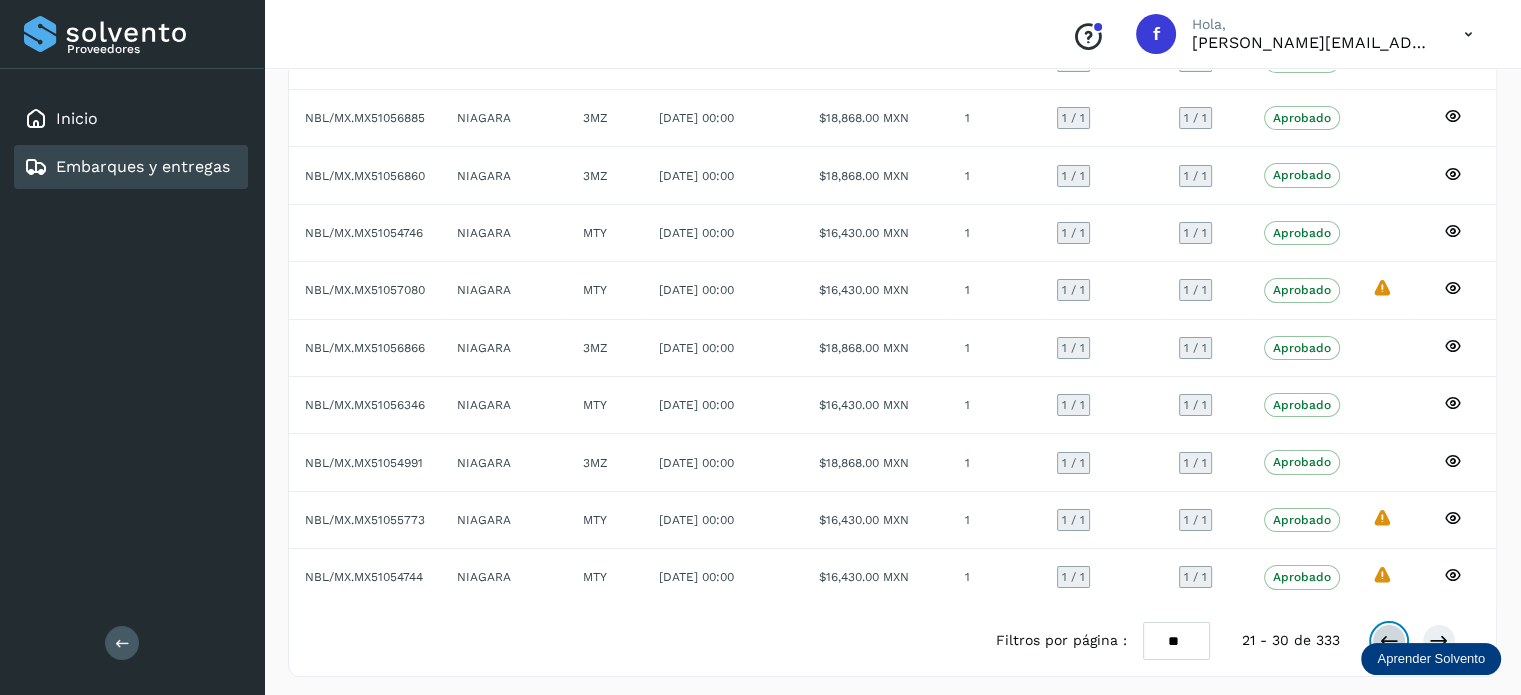 click at bounding box center (1389, 641) 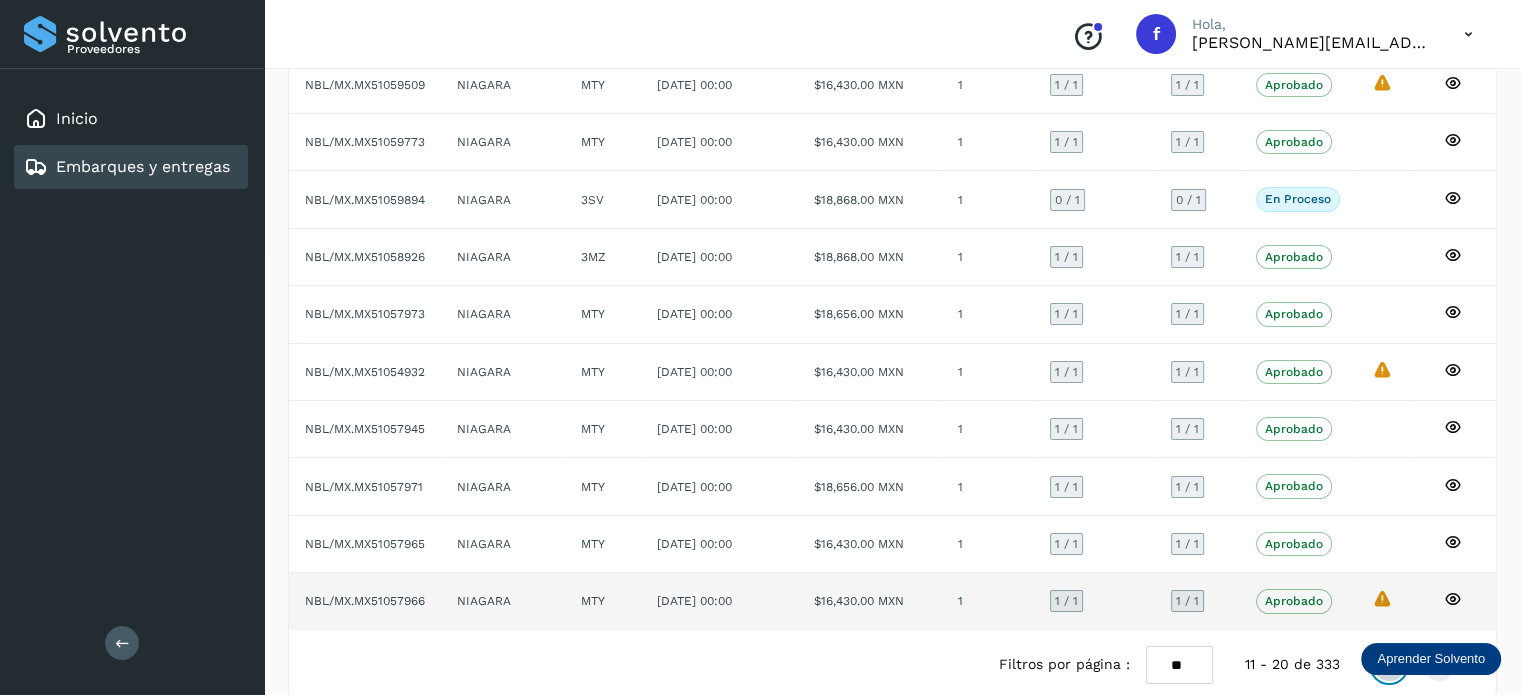 scroll, scrollTop: 224, scrollLeft: 0, axis: vertical 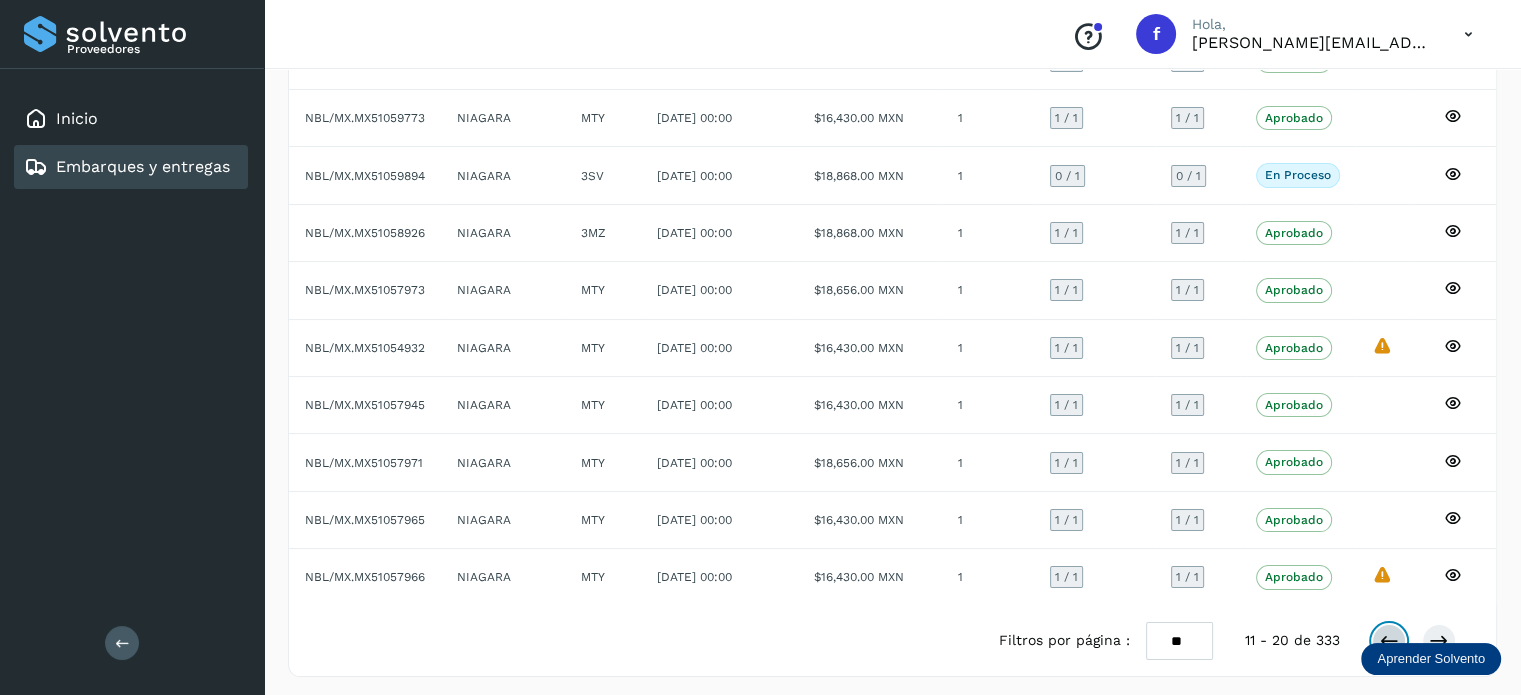 click at bounding box center (1389, 641) 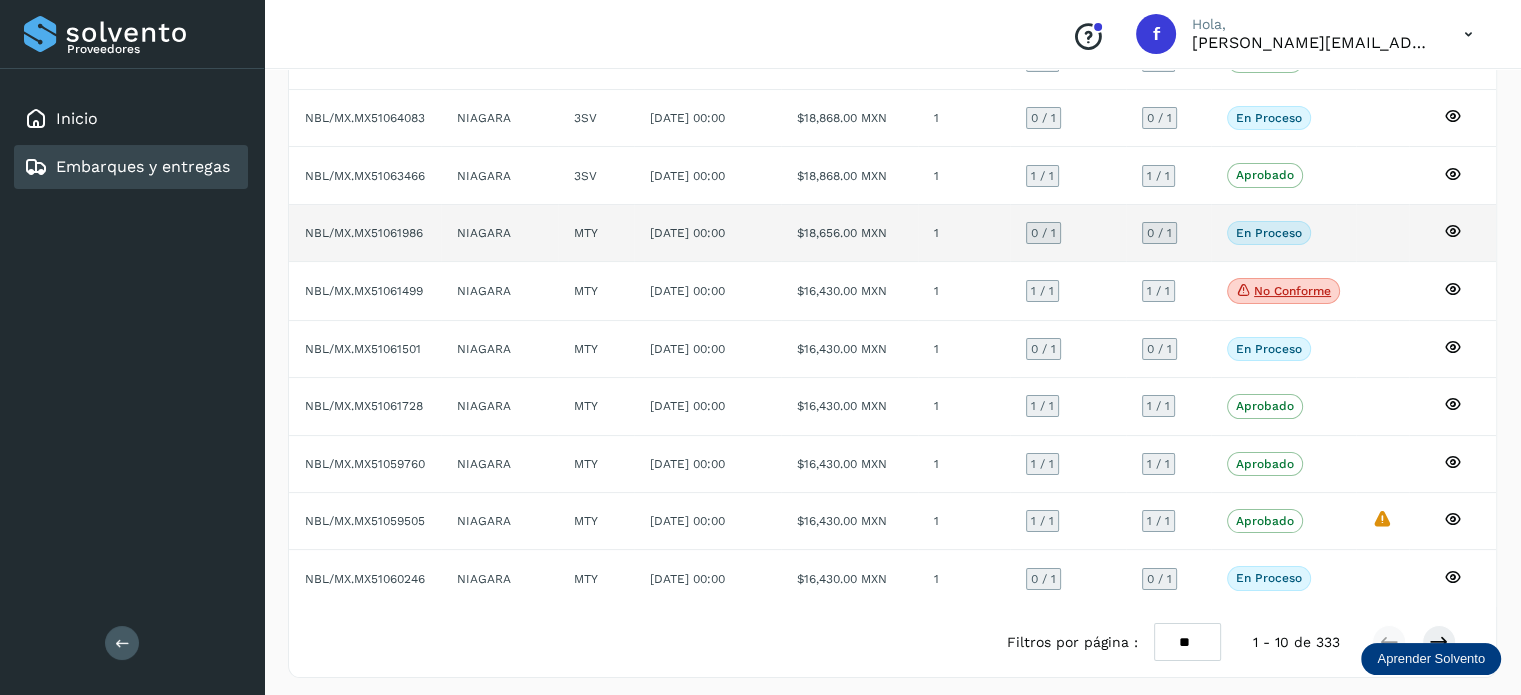 click on "NBL/MX.MX51061986" 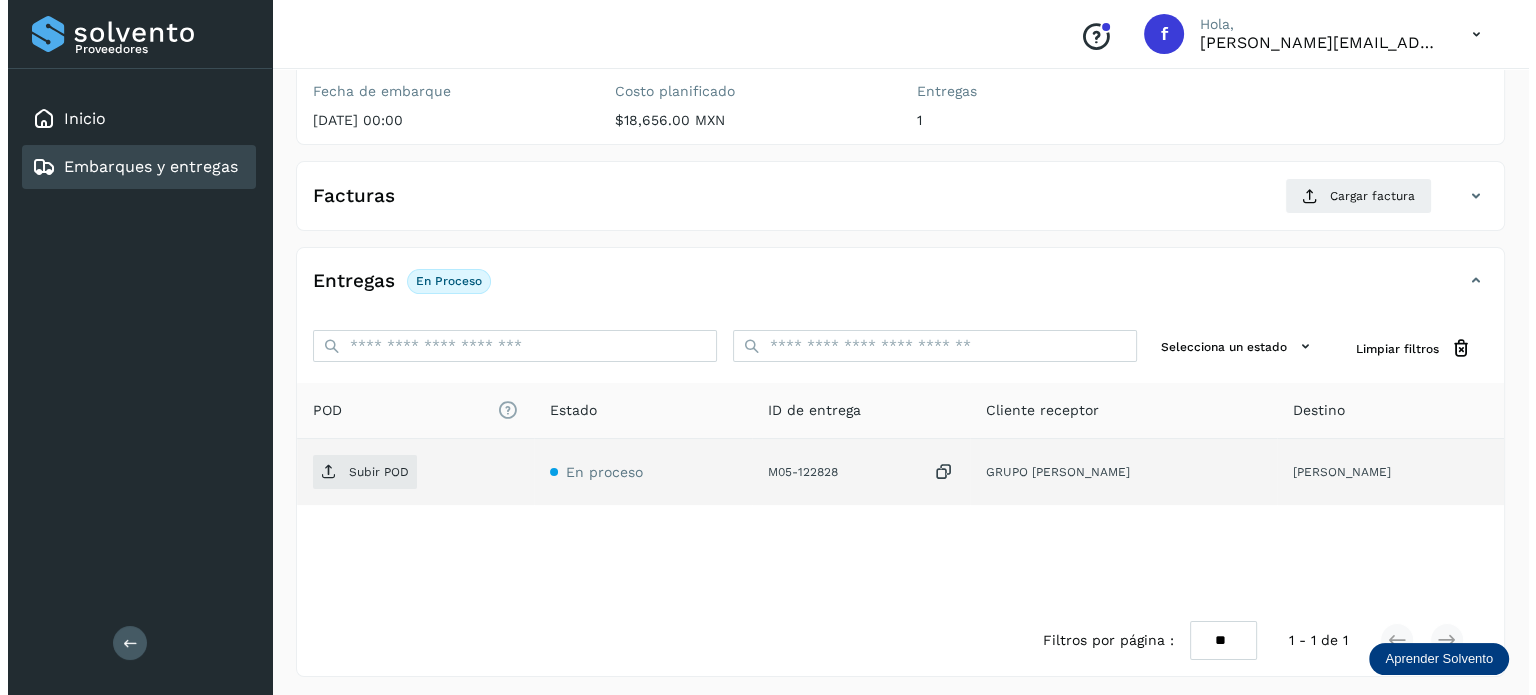 scroll, scrollTop: 252, scrollLeft: 0, axis: vertical 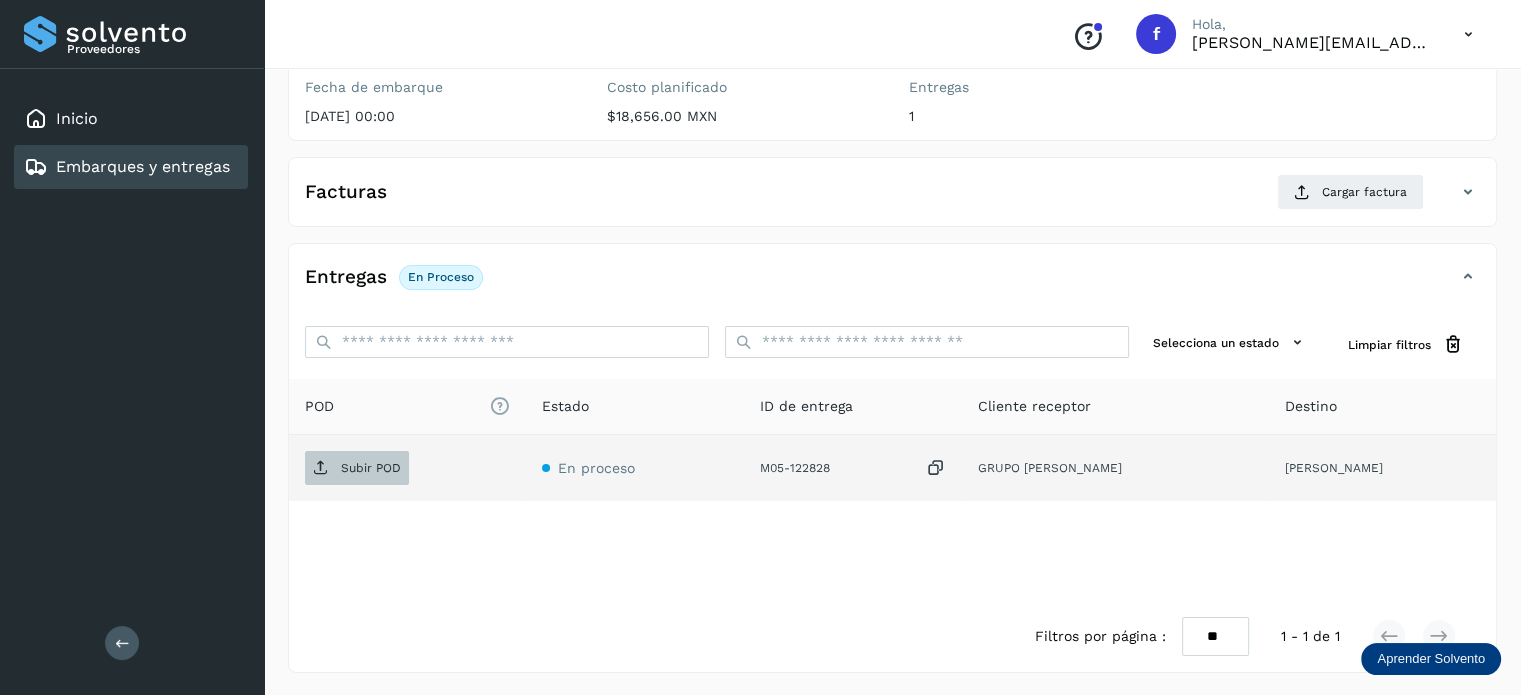 click on "Subir POD" at bounding box center [357, 468] 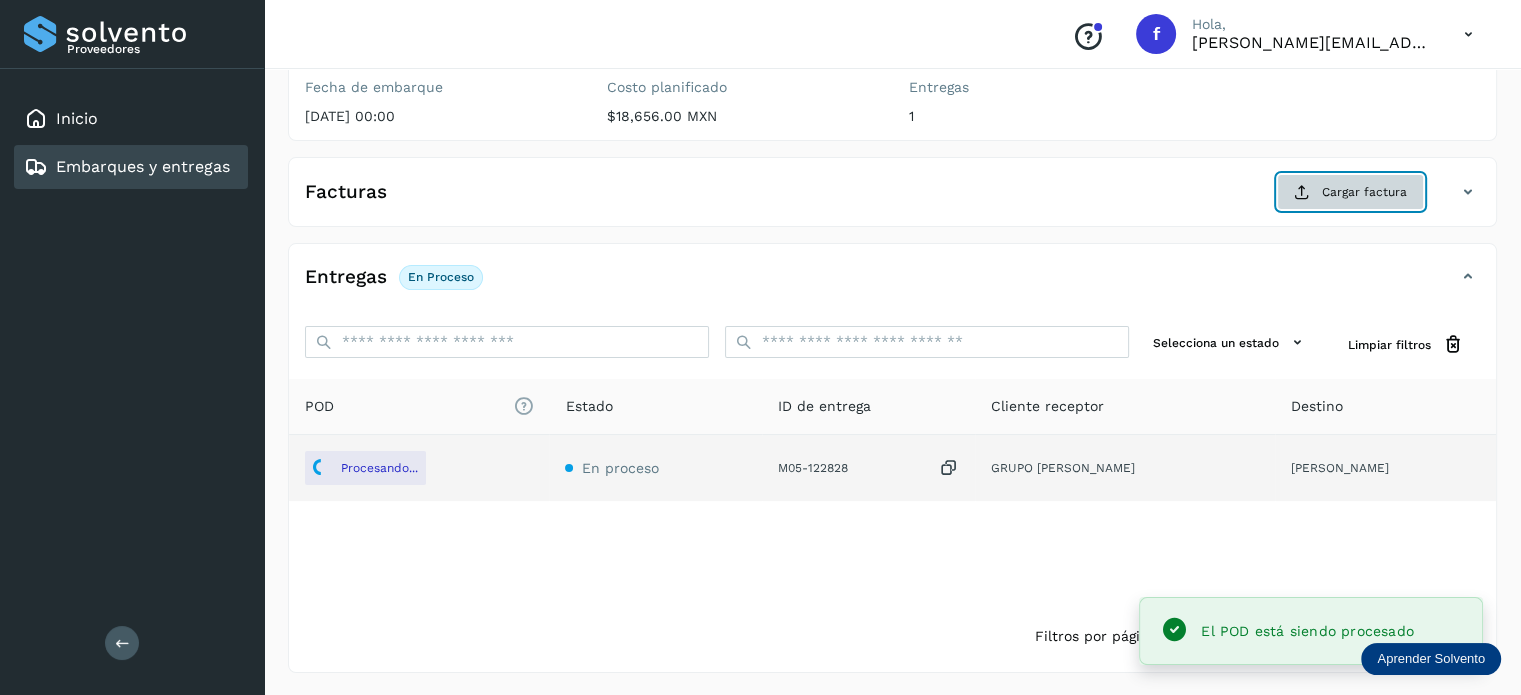 click on "Cargar factura" at bounding box center (1350, 192) 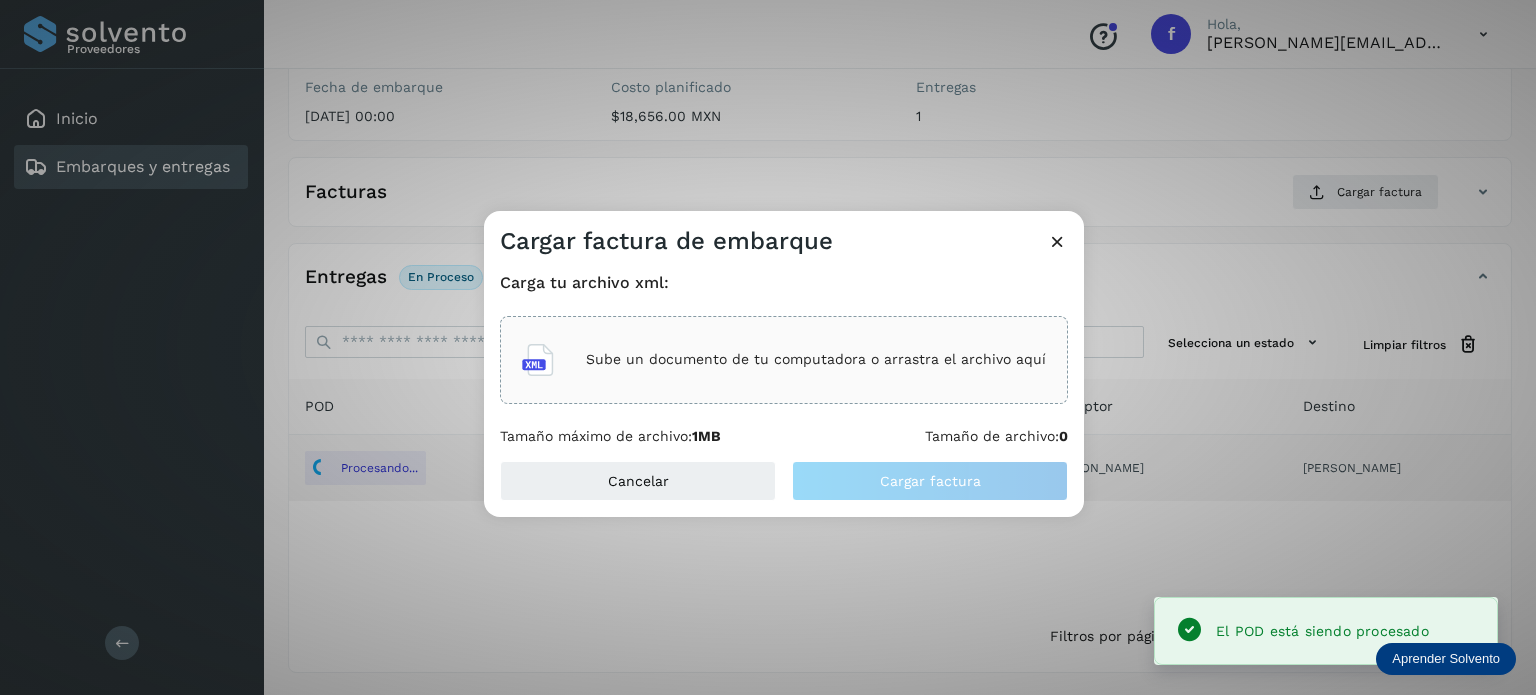 click on "Sube un documento de tu computadora o arrastra el archivo aquí" at bounding box center [816, 359] 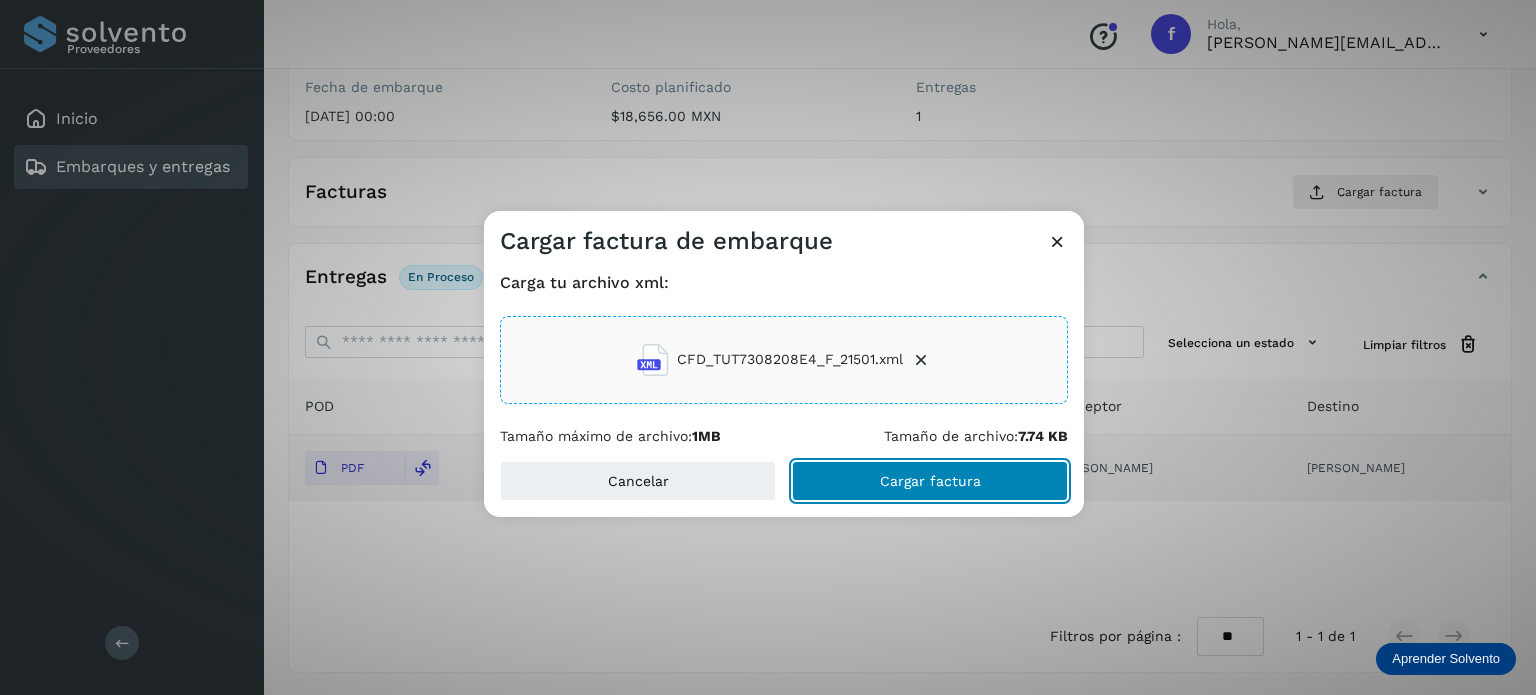 click on "Cargar factura" 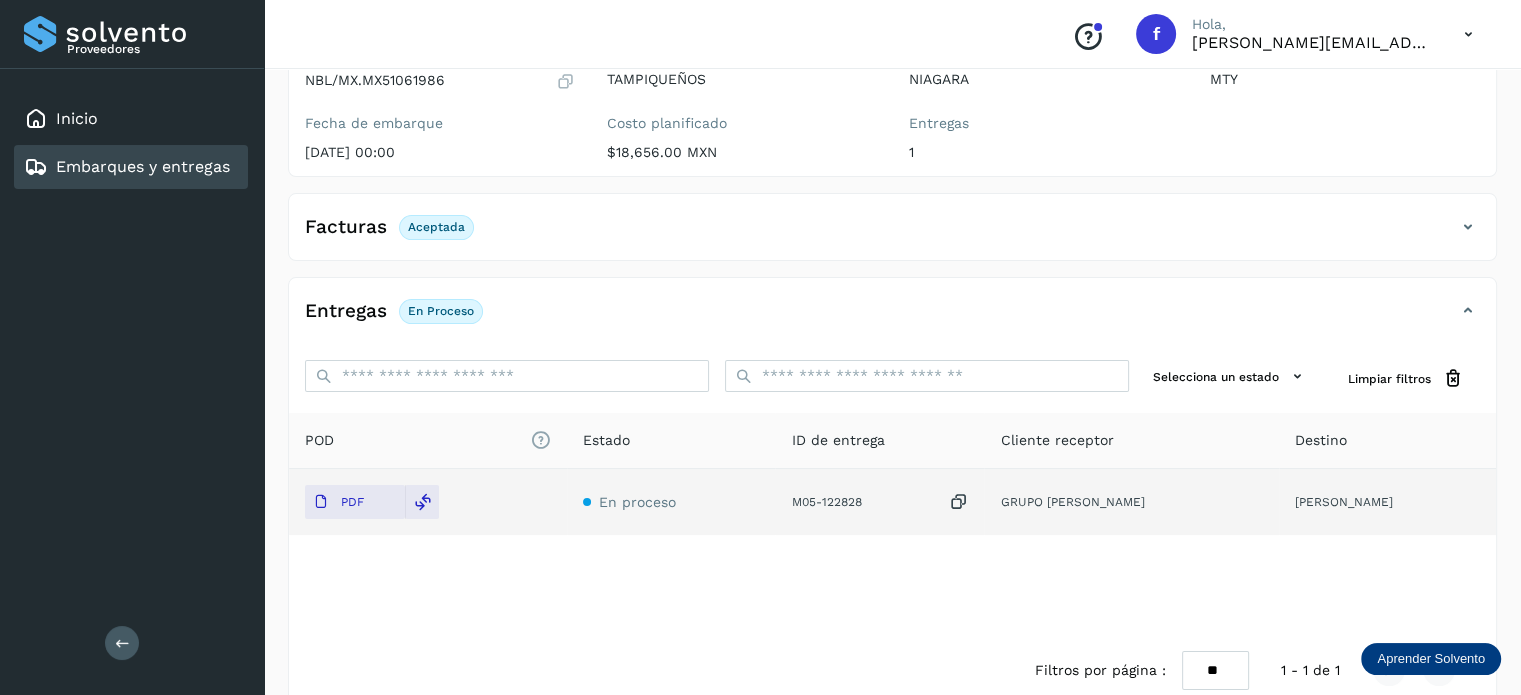 scroll, scrollTop: 250, scrollLeft: 0, axis: vertical 